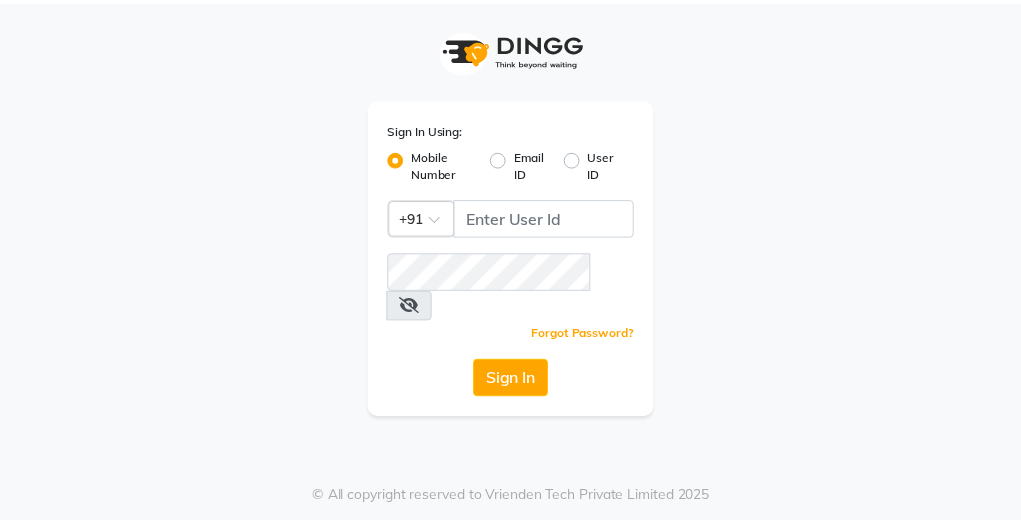 scroll, scrollTop: 0, scrollLeft: 0, axis: both 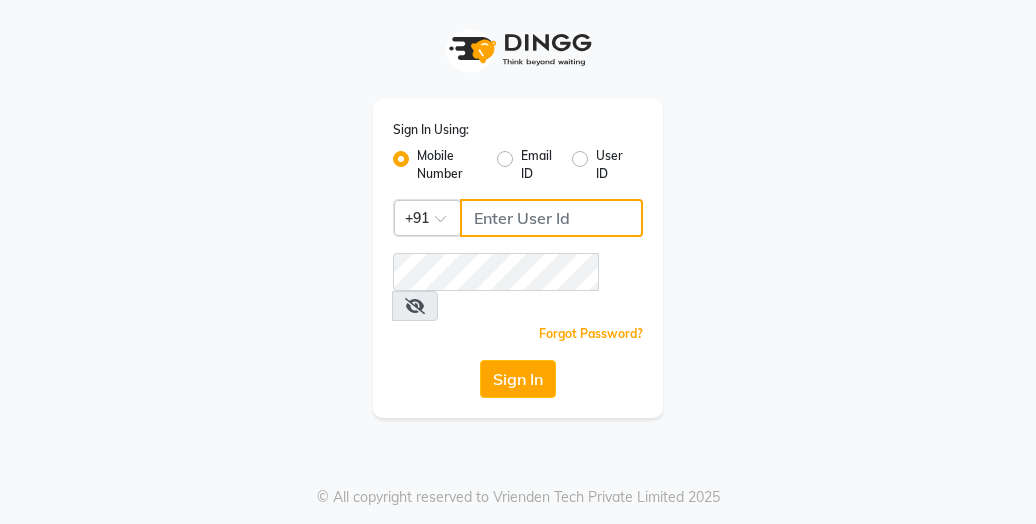click 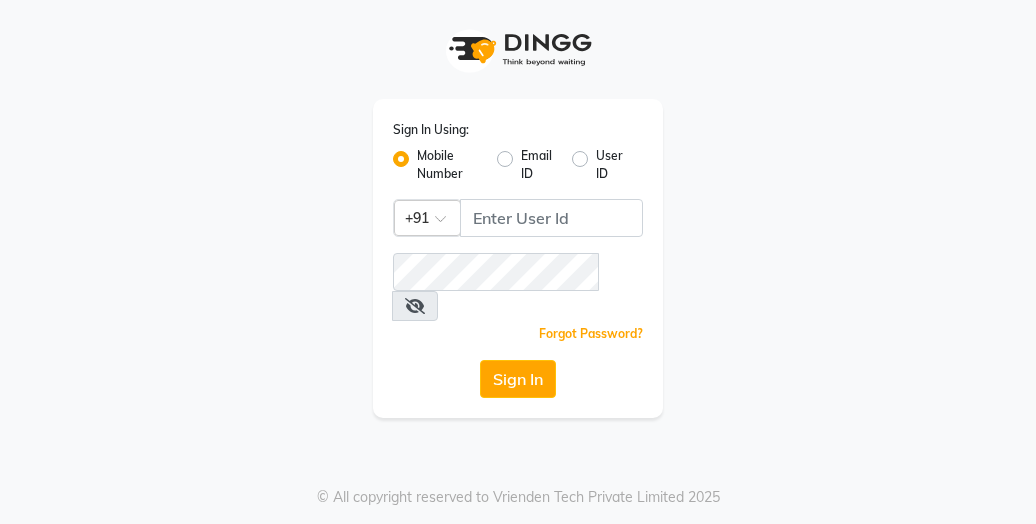 click on "User ID" 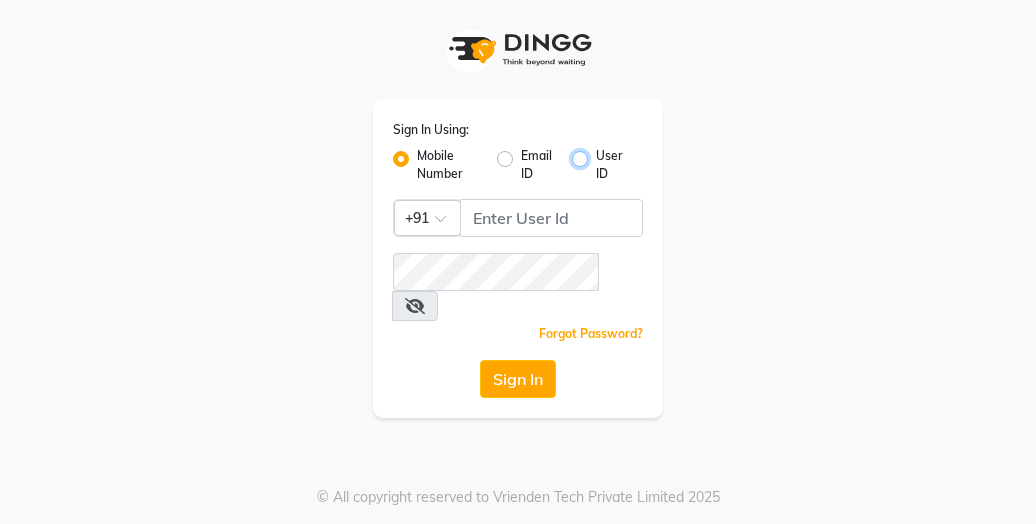 click on "User ID" at bounding box center (602, 153) 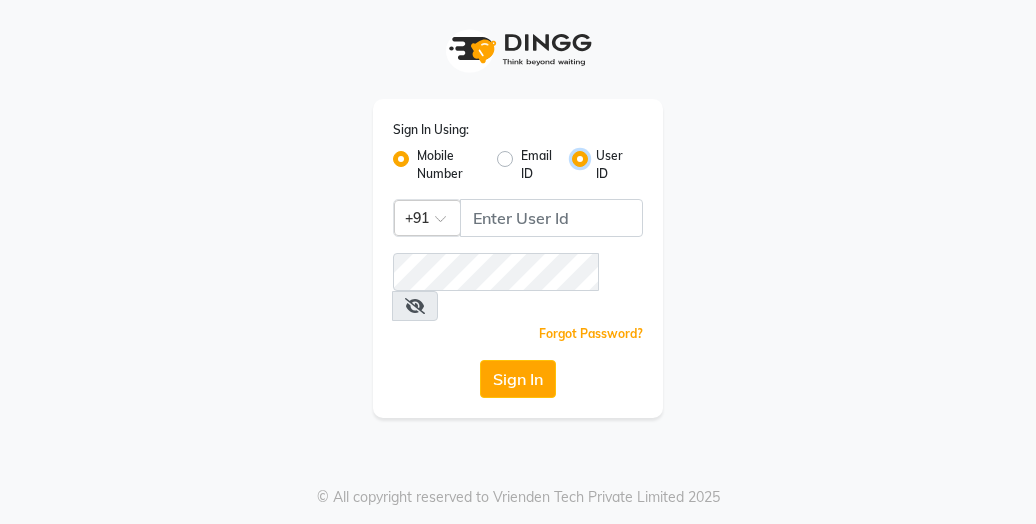 radio on "false" 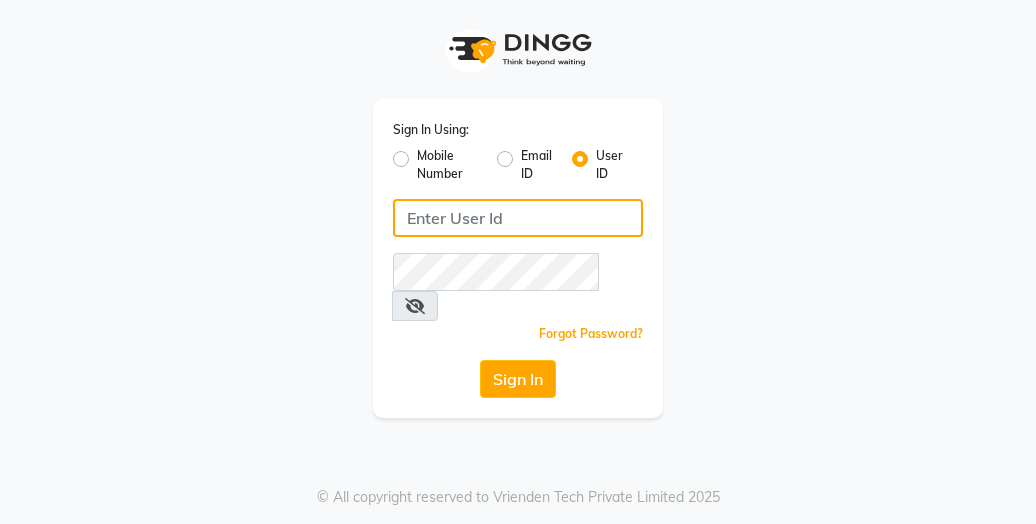 click 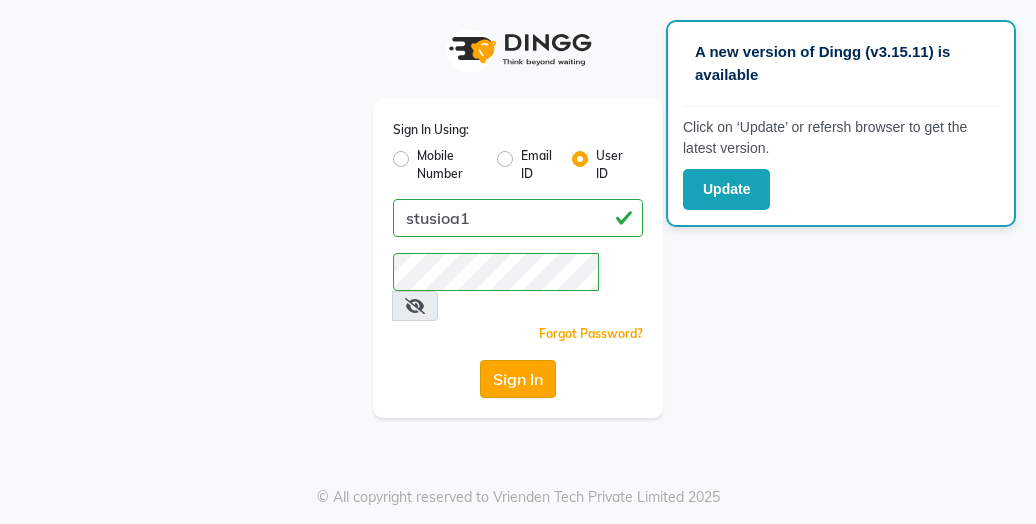click on "Sign In" 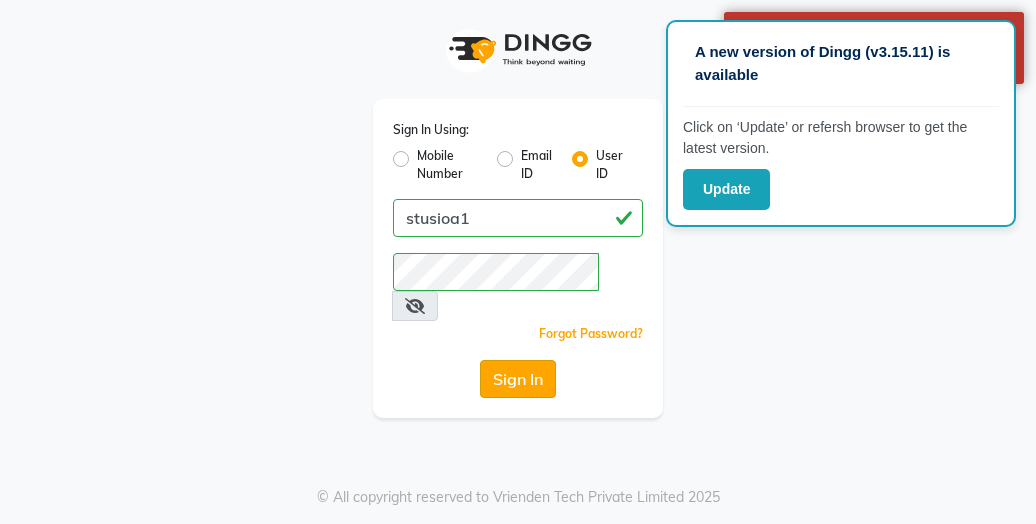 click on "Sign In" 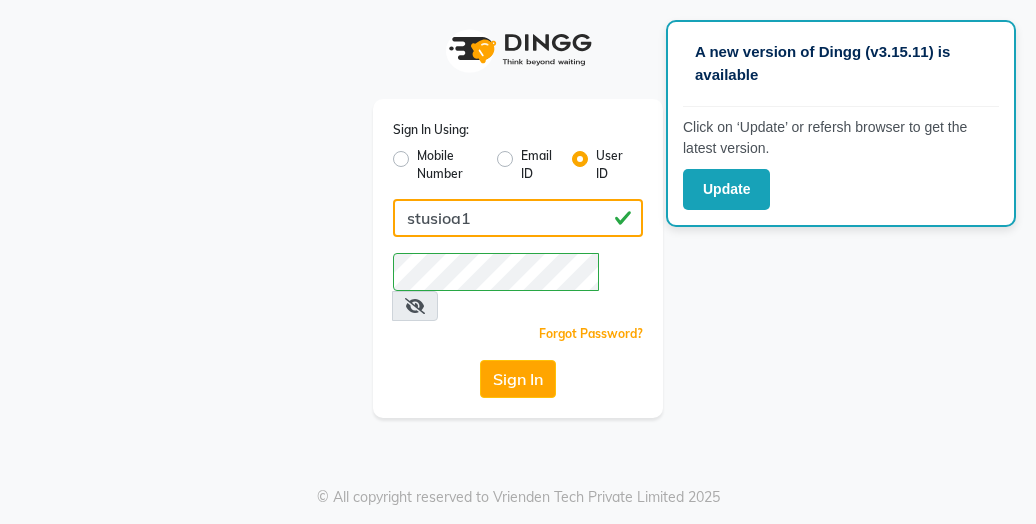 click on "stusioa1" 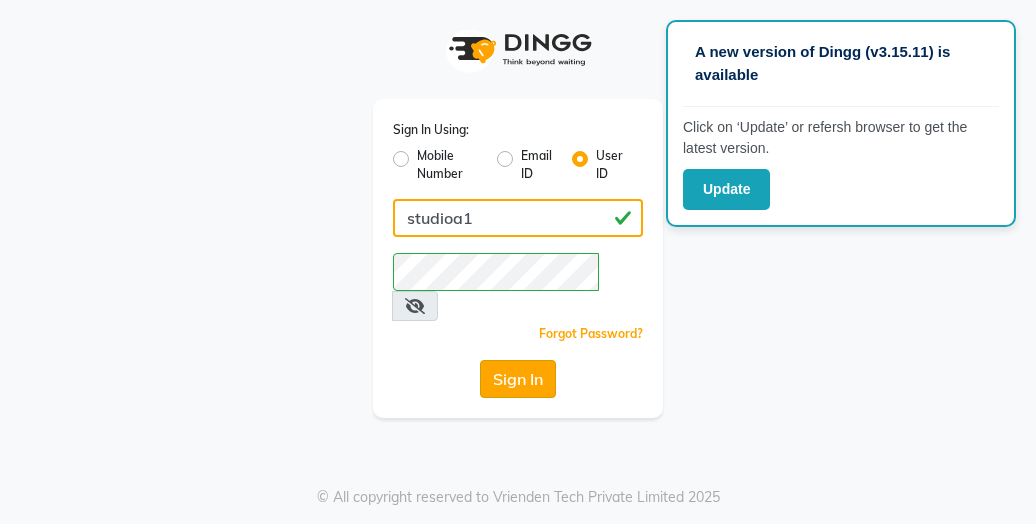 type on "studioa1" 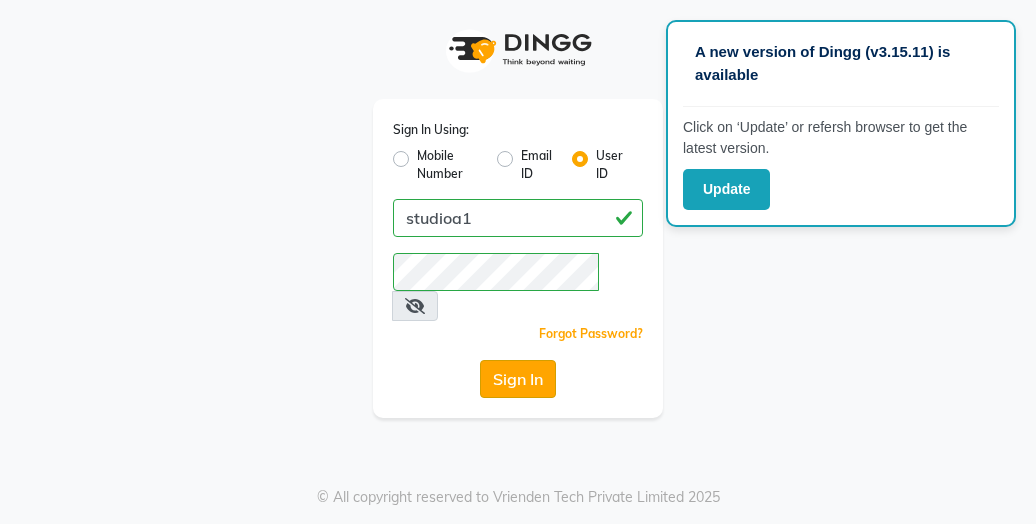 click on "Sign In" 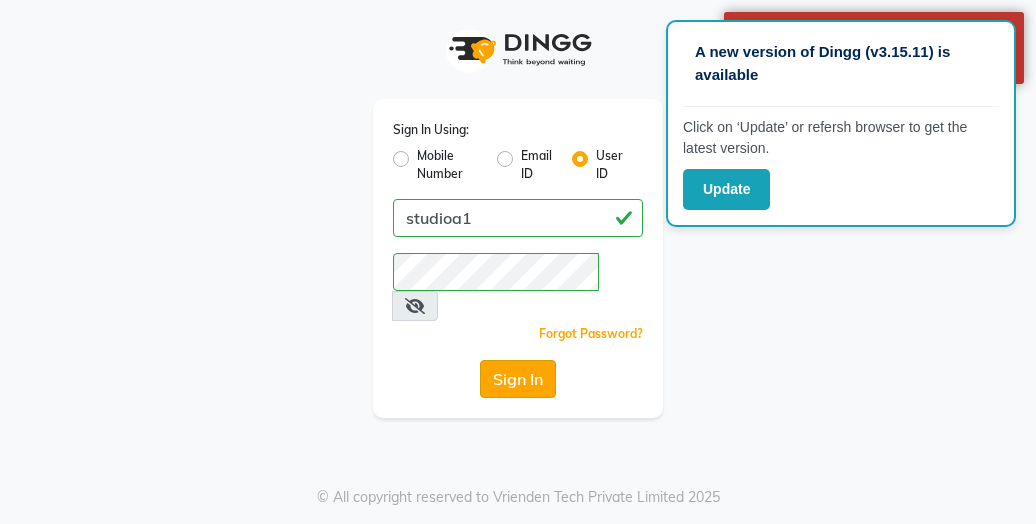 click on "Sign In" 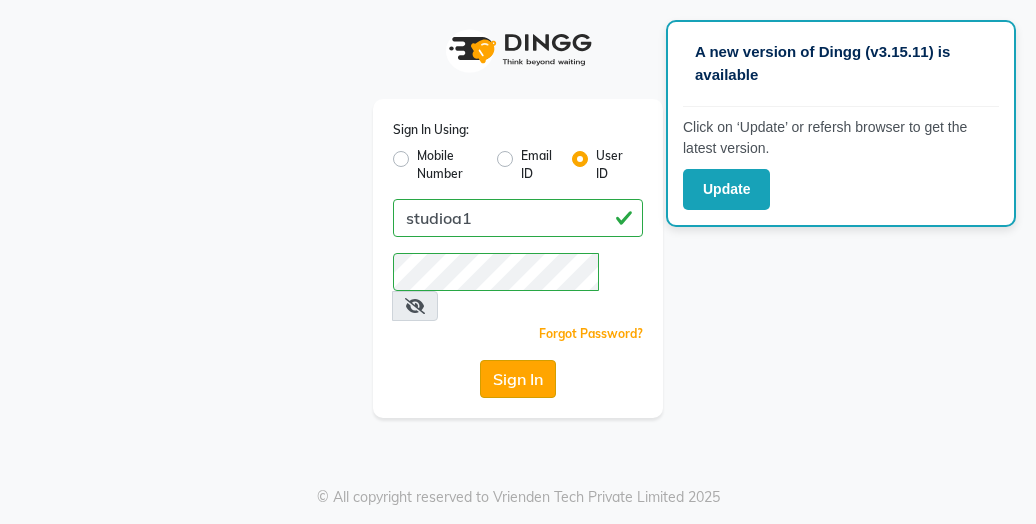 click on "Sign In" 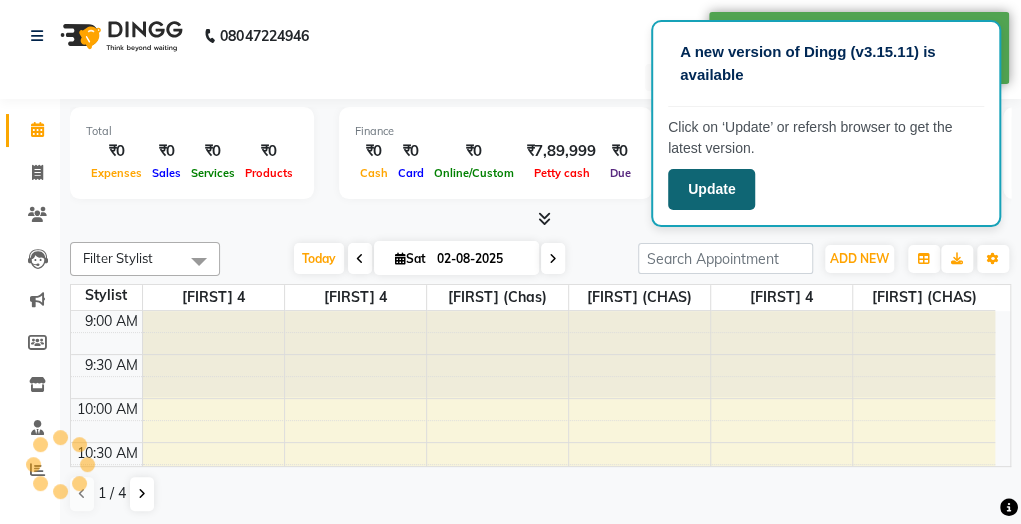 scroll, scrollTop: 0, scrollLeft: 0, axis: both 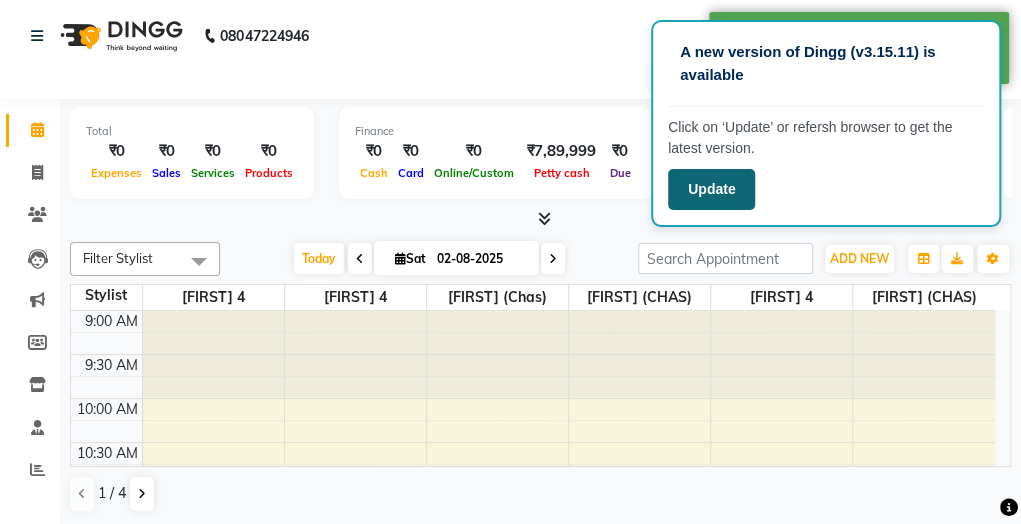 click on "Update" 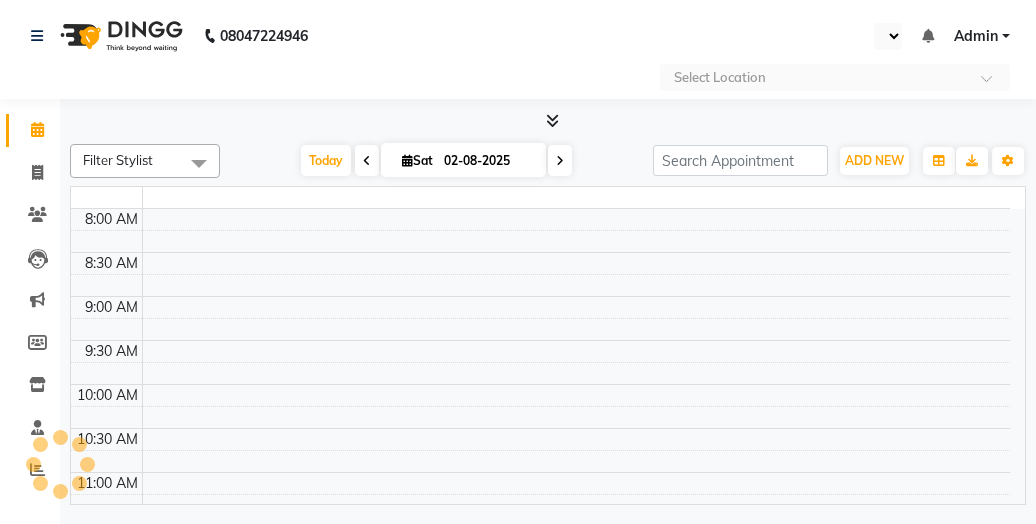 select on "en" 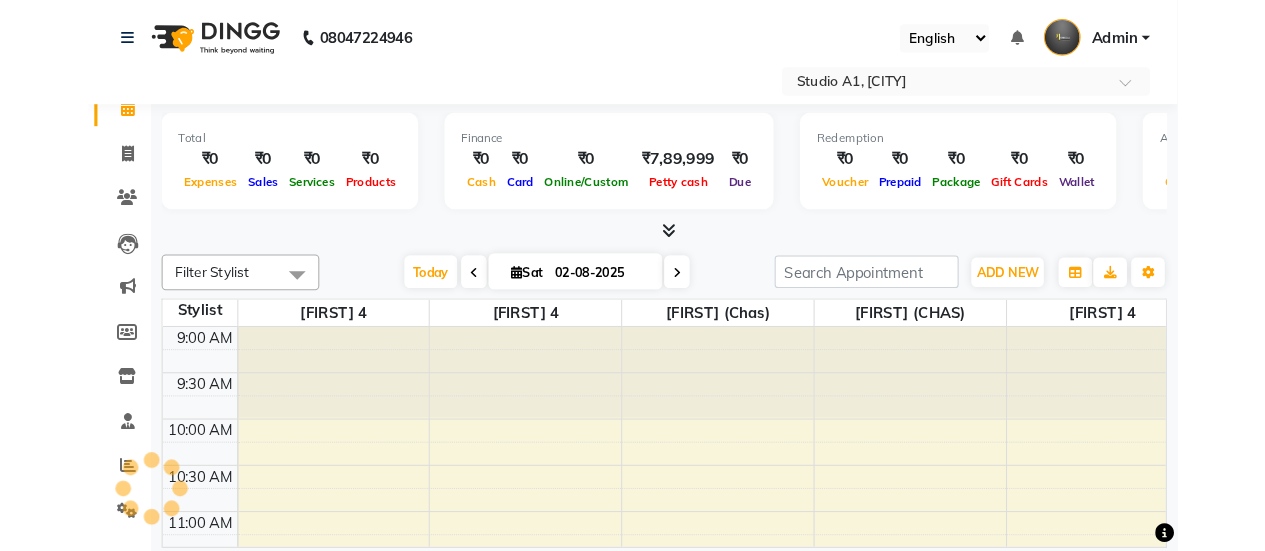 scroll, scrollTop: 0, scrollLeft: 0, axis: both 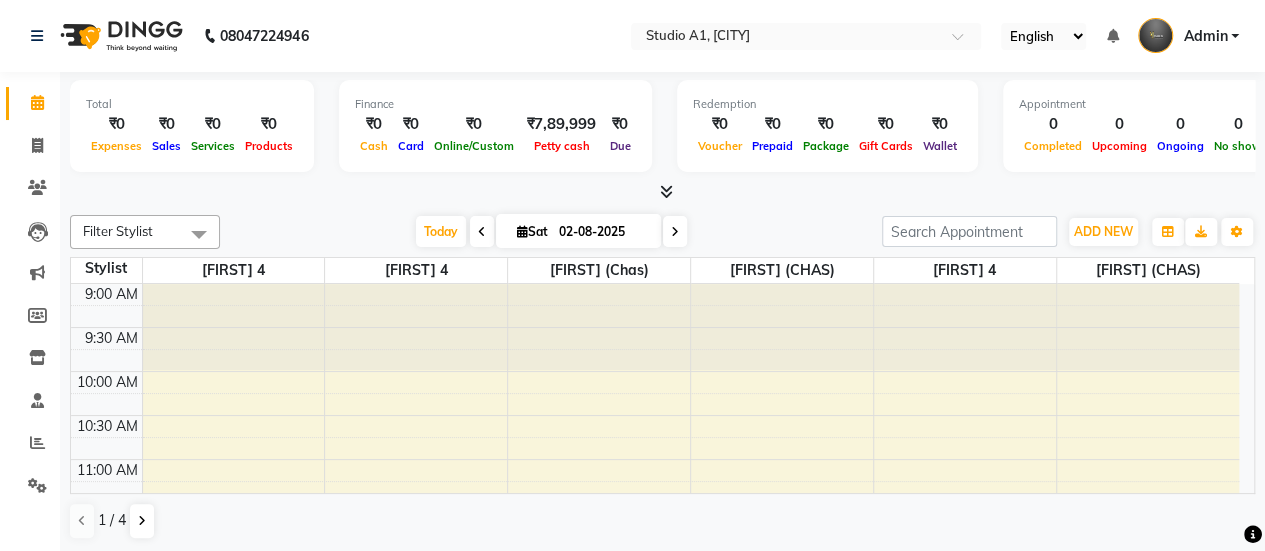 click on "Admin" at bounding box center (1188, 36) 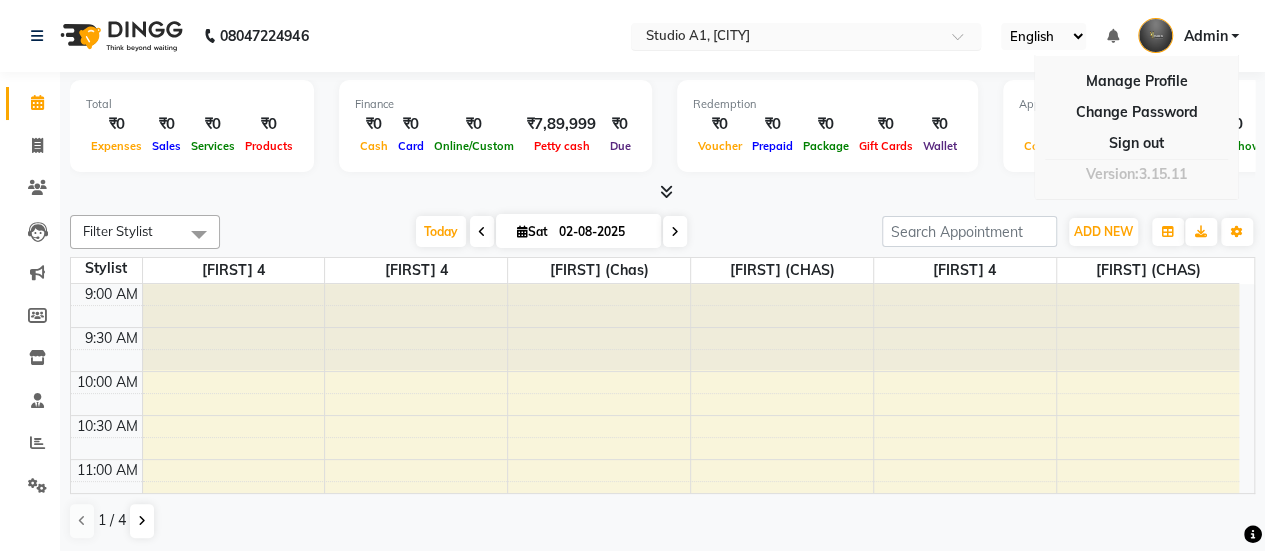 click at bounding box center (786, 38) 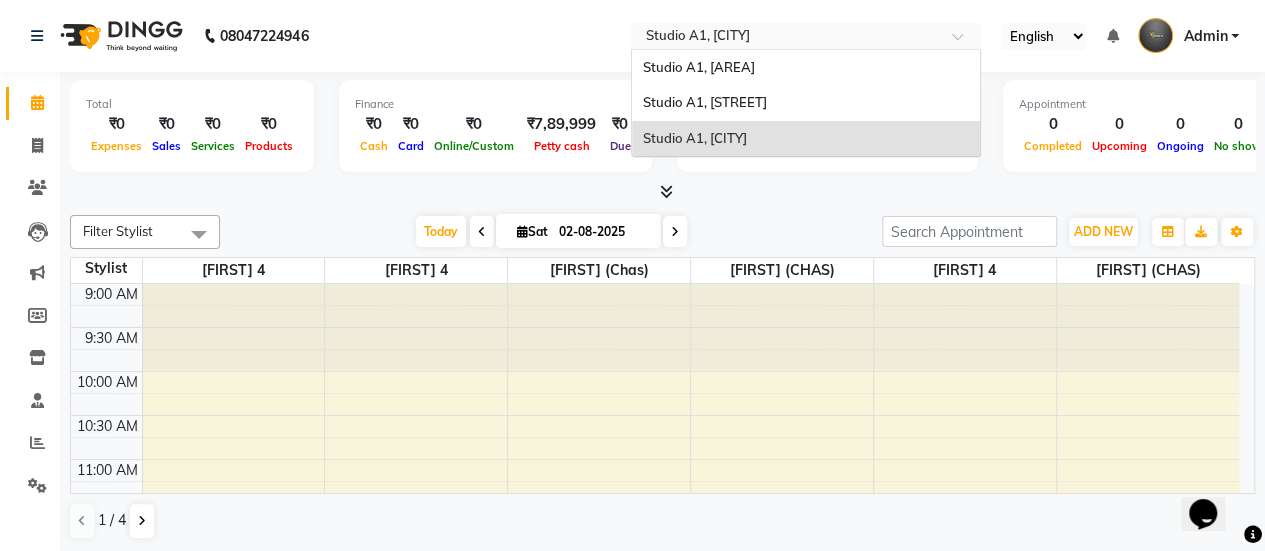 scroll, scrollTop: 0, scrollLeft: 0, axis: both 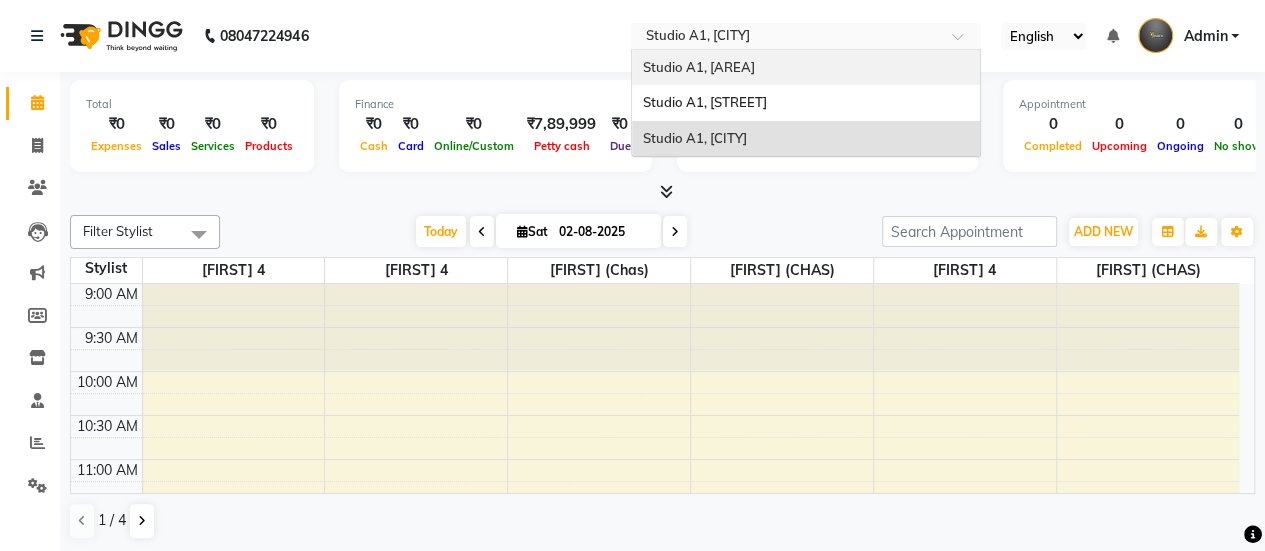 click on "08047224946 Select Location × Studio A1, Bokaro Steel City Studio A1, College Square  Studio A1, Sail City Road Studio A1, Bokaro Steel City English ENGLISH Español العربية मराठी हिंदी ગુજરાતી தமிழ் 中文 Notifications nothing to show Admin Manage Profile Change Password Sign out  Version:3.15.11" 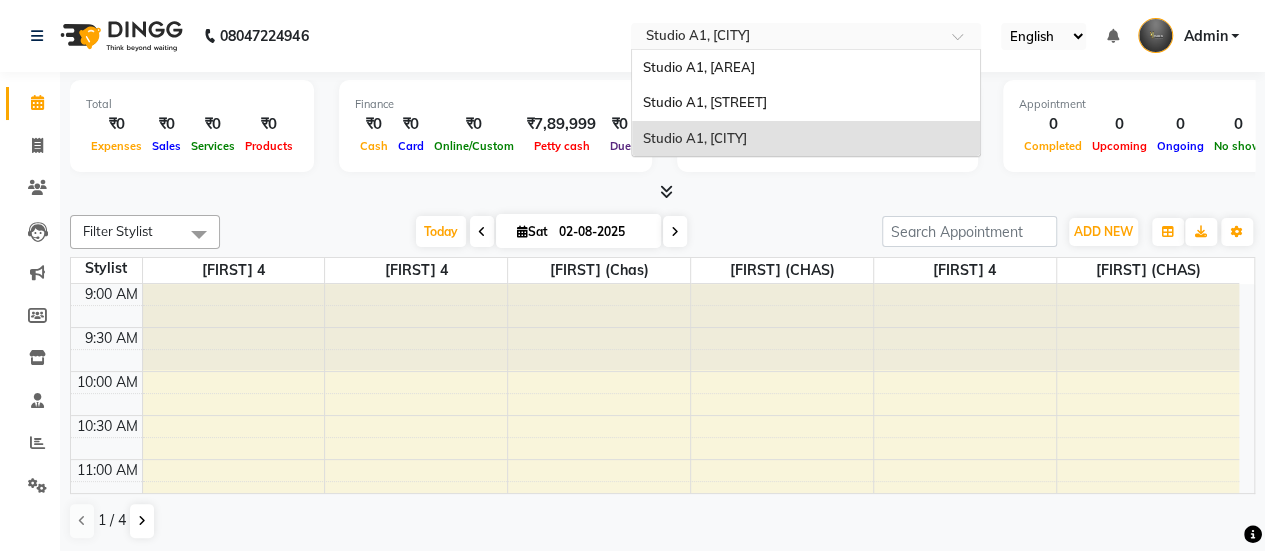 click at bounding box center (786, 38) 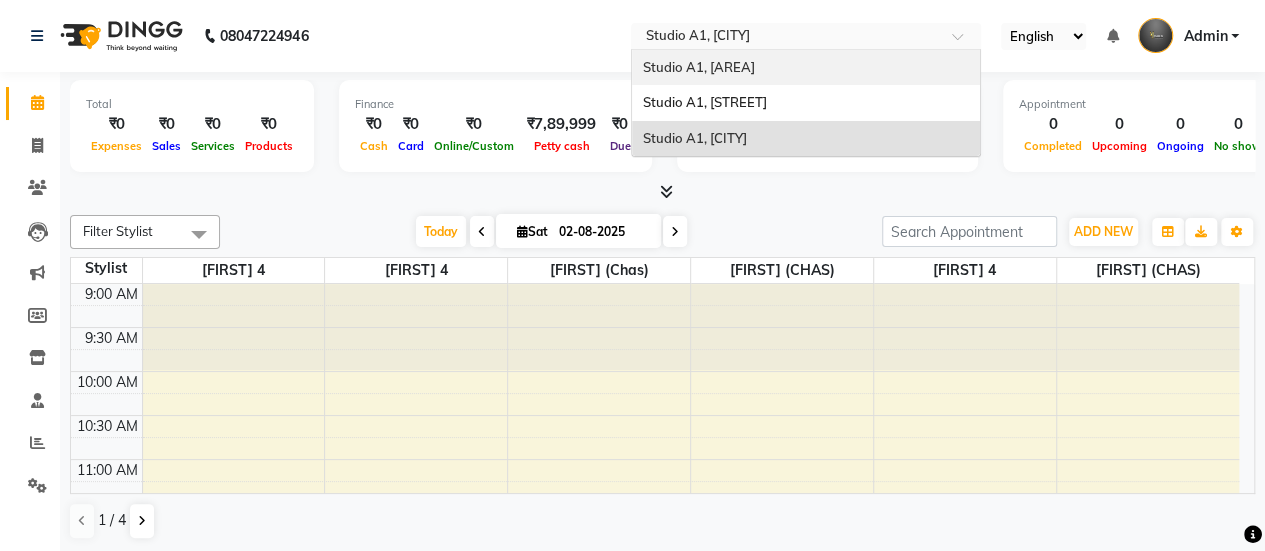 click on "Studio A1, College Square" at bounding box center [806, 68] 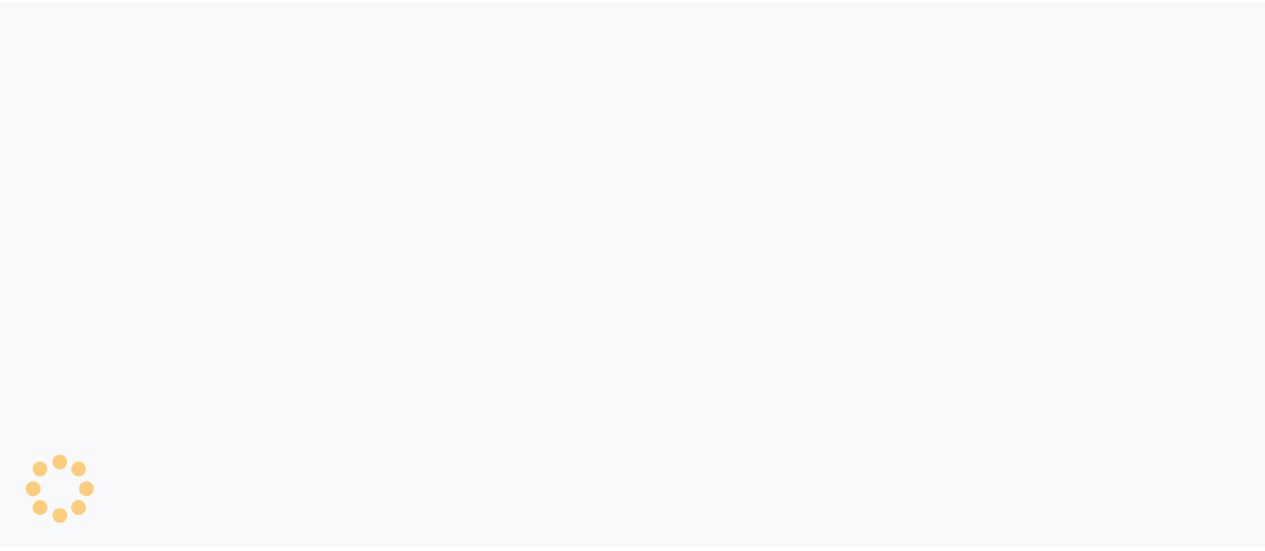 scroll, scrollTop: 0, scrollLeft: 0, axis: both 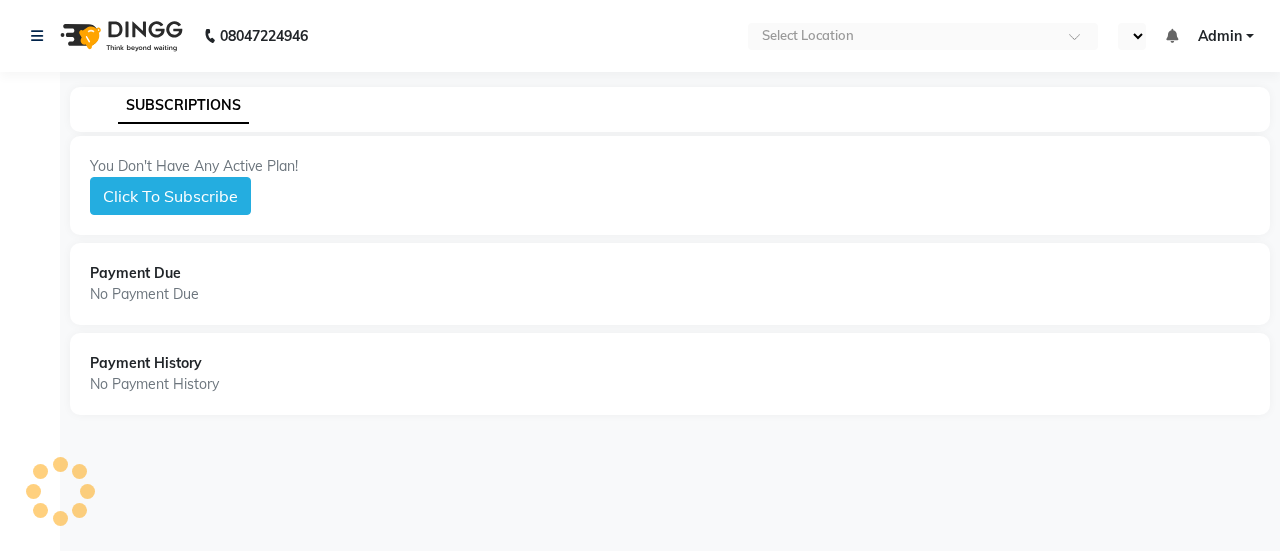 select on "en" 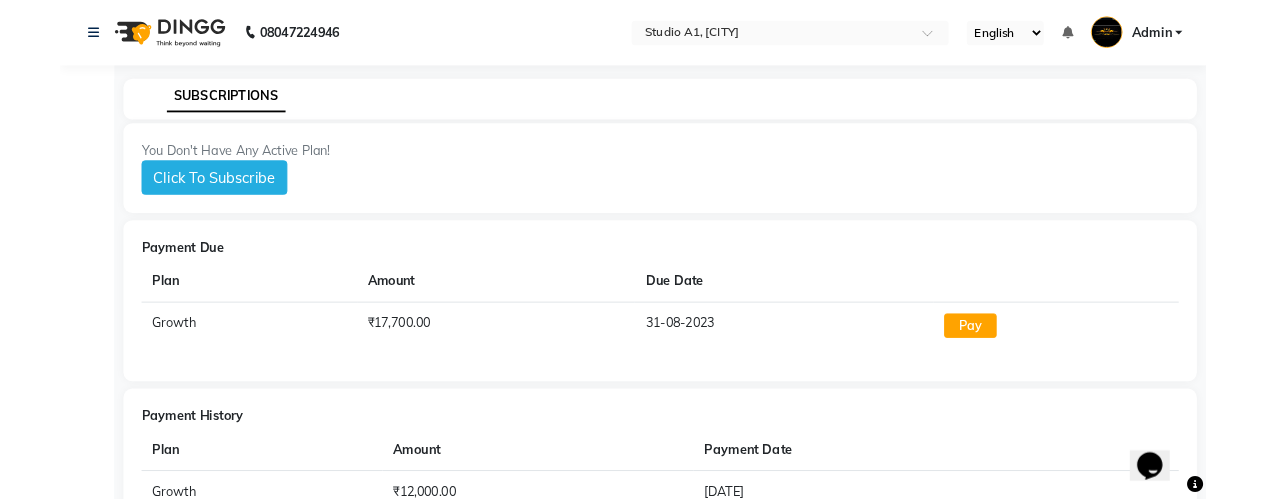 scroll, scrollTop: 0, scrollLeft: 0, axis: both 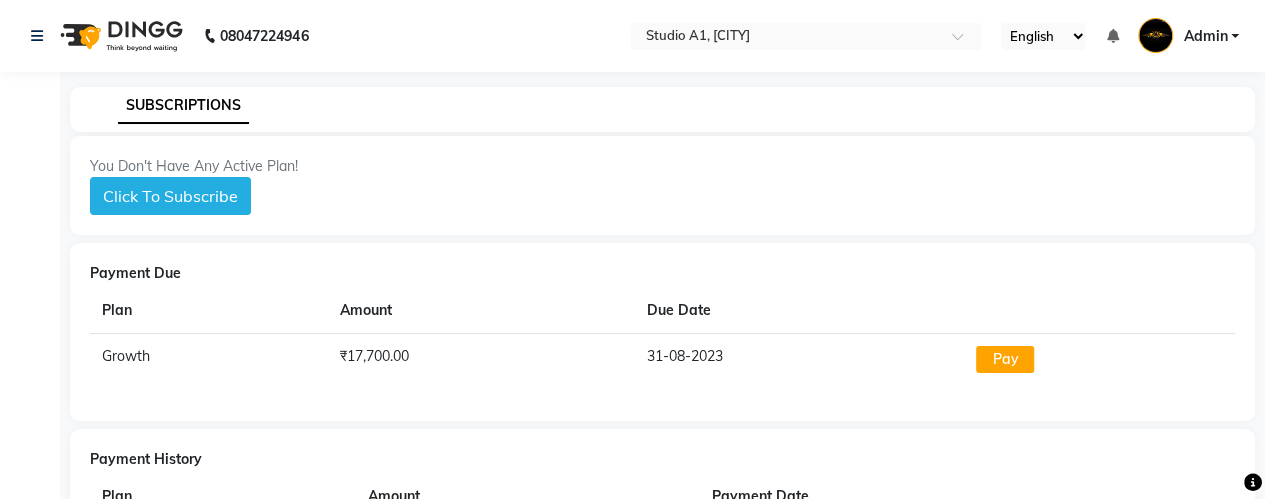 click on "Amount" 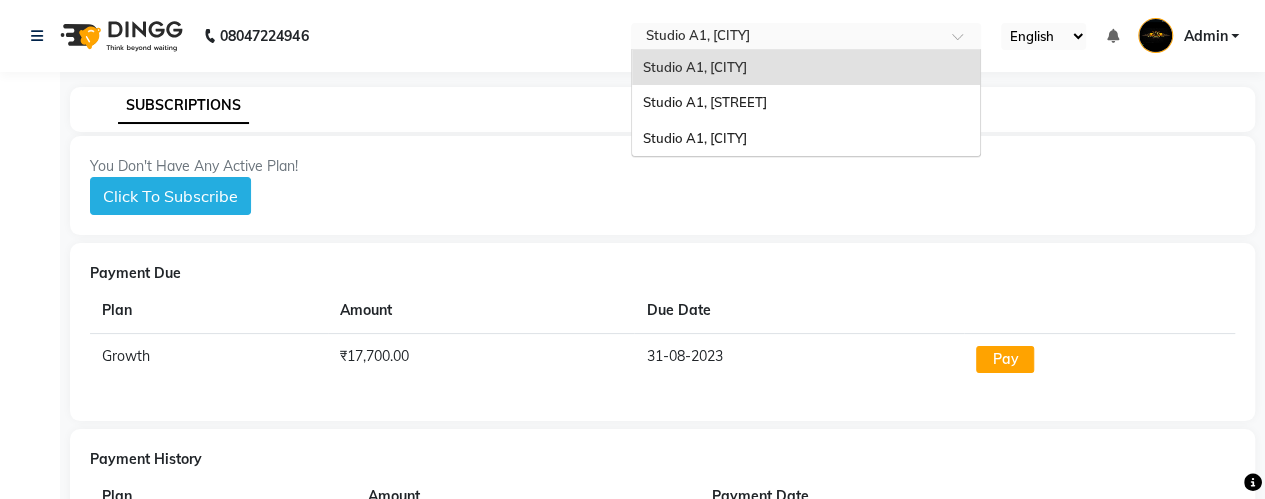 click at bounding box center (786, 38) 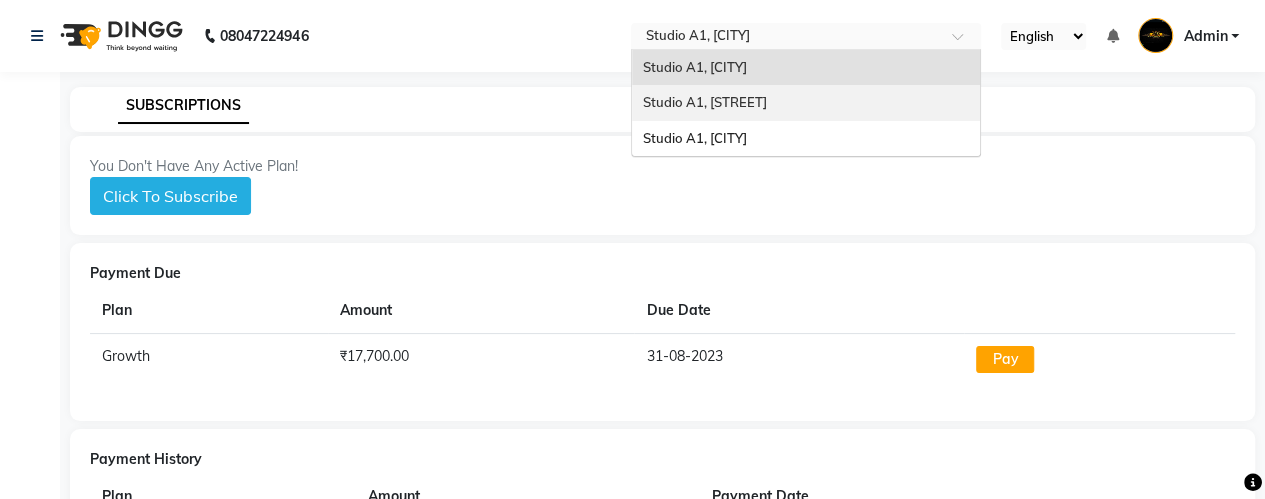click on "Studio A1, Sail City Road" at bounding box center (806, 103) 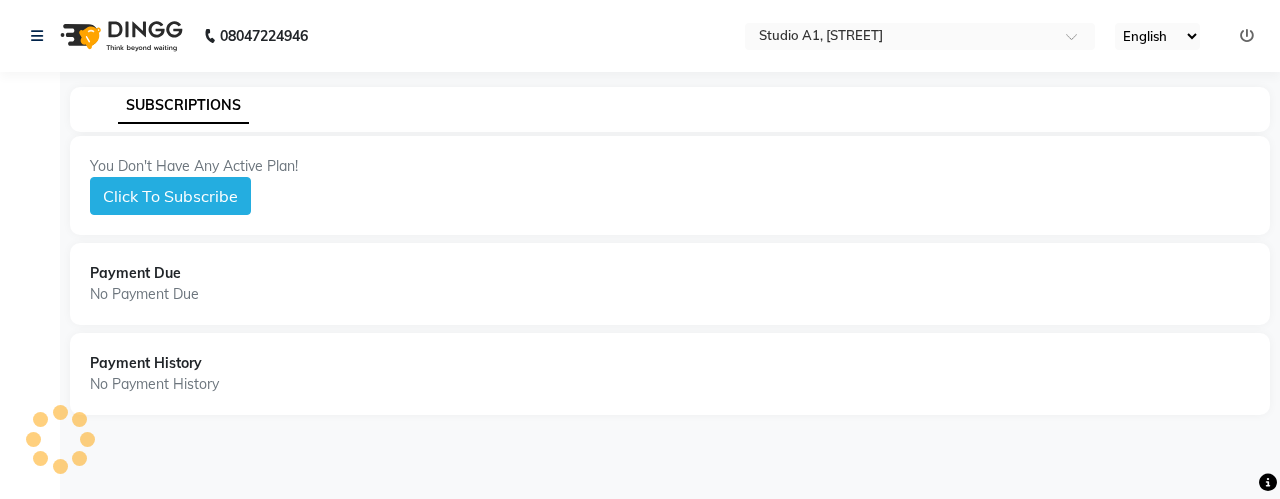 scroll, scrollTop: 0, scrollLeft: 0, axis: both 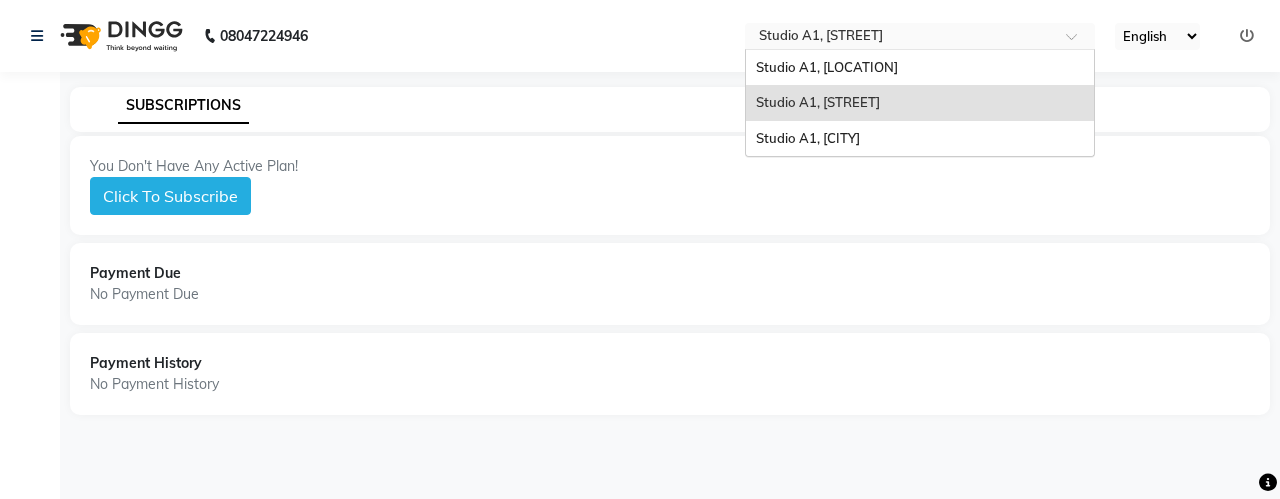 click at bounding box center [900, 38] 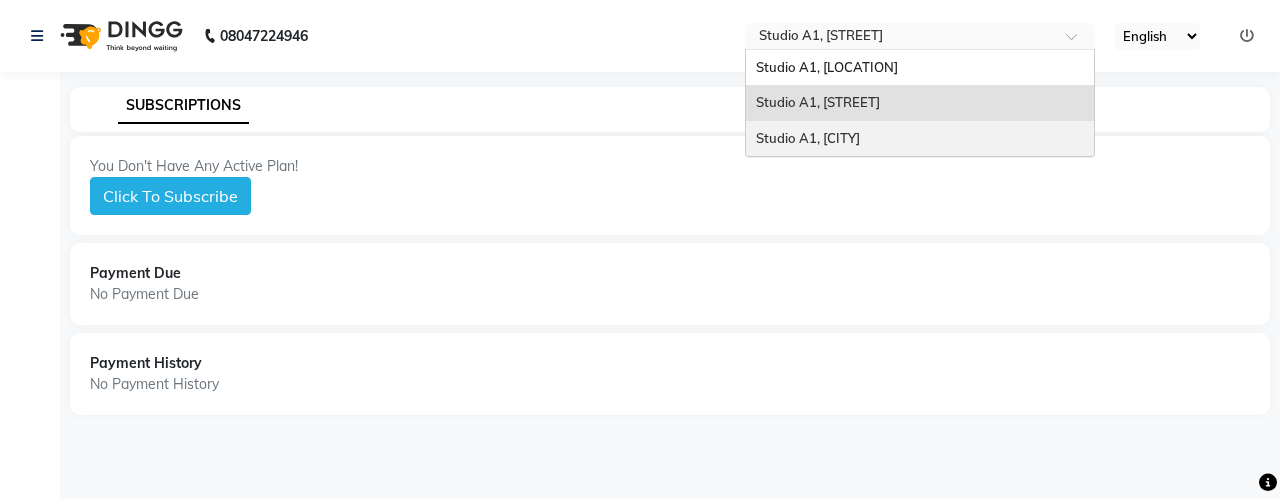 click on "Studio A1, [CITY]" at bounding box center (808, 138) 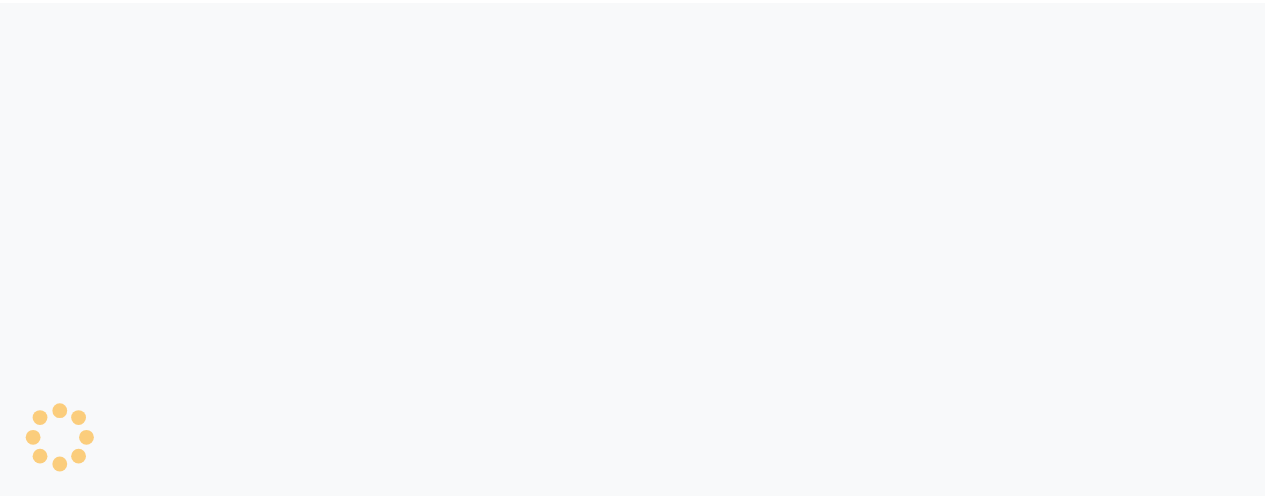 scroll, scrollTop: 0, scrollLeft: 0, axis: both 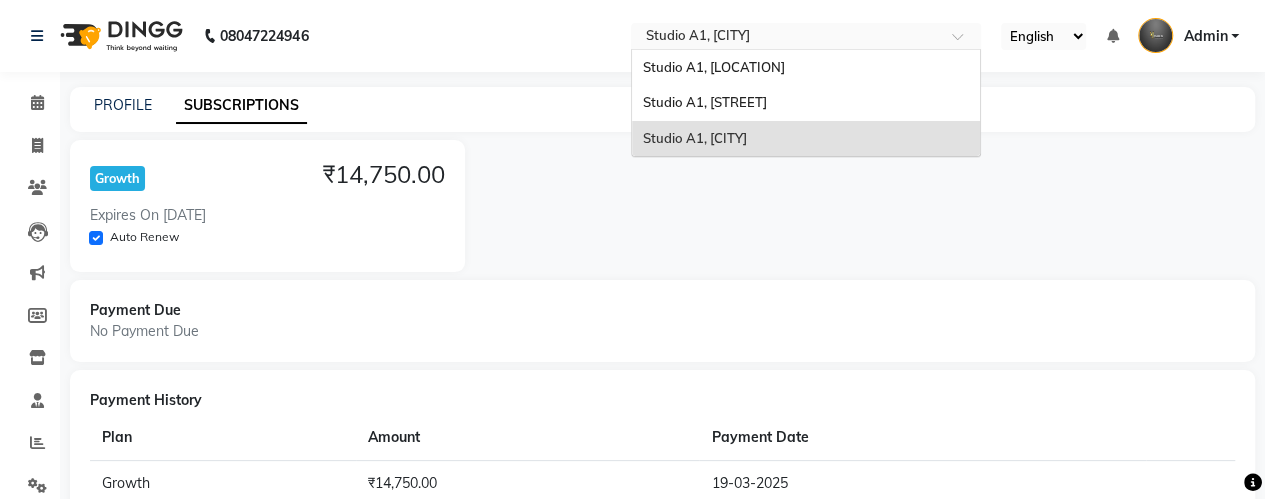 click at bounding box center (786, 38) 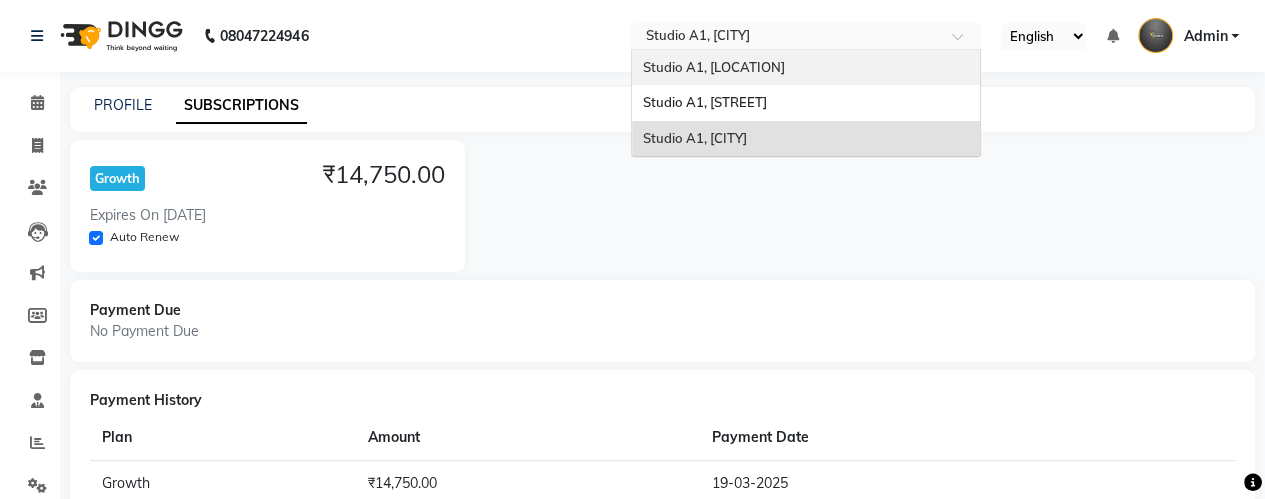 click on "Studio A1, [LOCATION]" at bounding box center [713, 67] 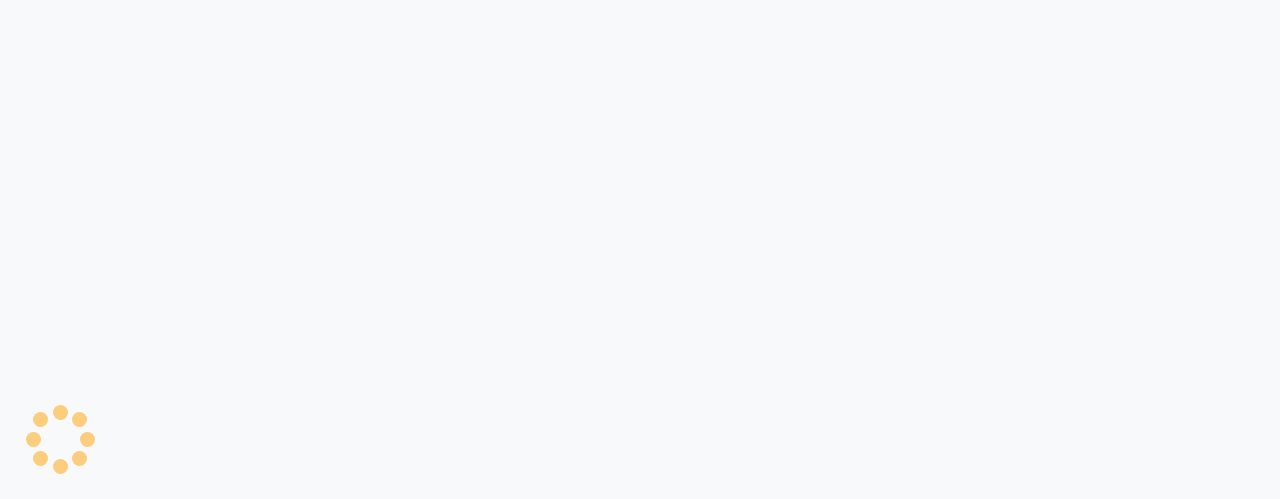 scroll, scrollTop: 0, scrollLeft: 0, axis: both 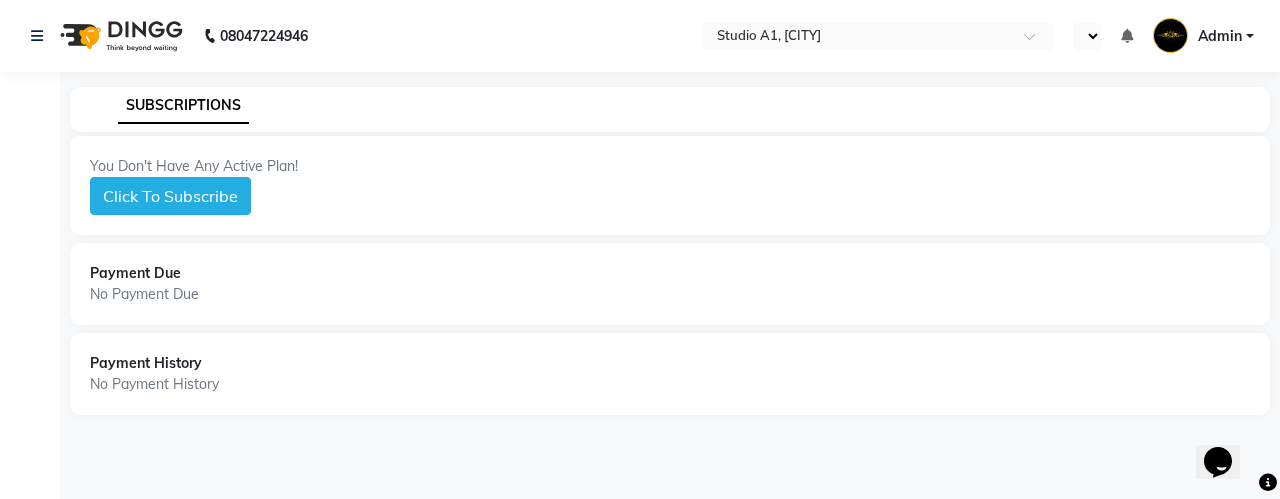 select on "en" 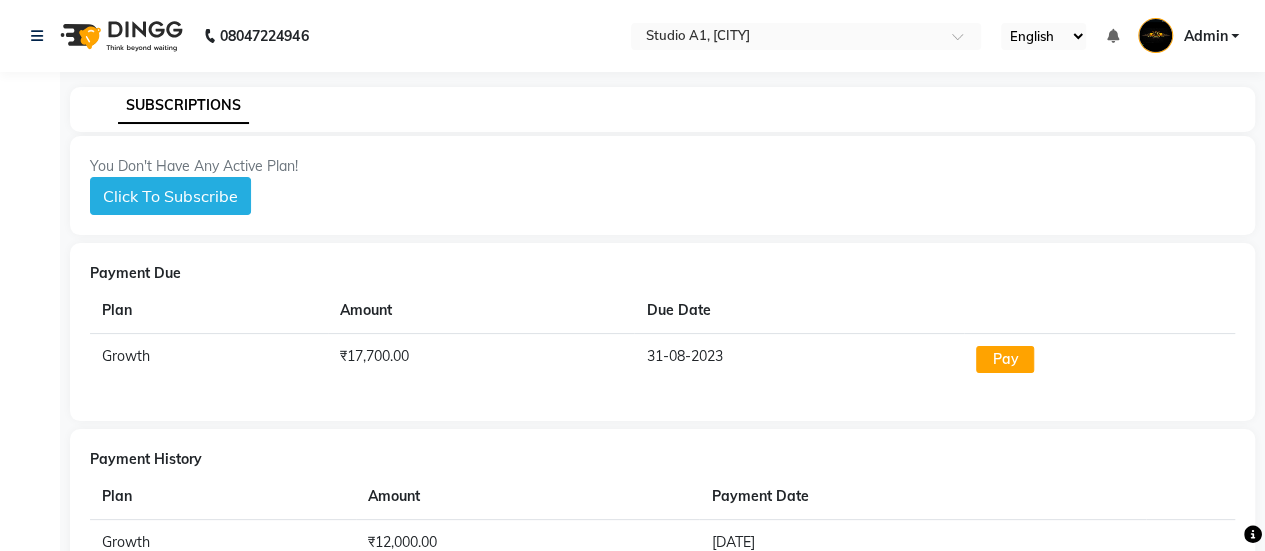 click on "08047224946 Select Location × Studio A1, College Square  English ENGLISH Español العربية मराठी हिंदी ગુજરાતી தமிழ் 中文 Notifications nothing to show Admin Manage Profile Change Password Sign out  Version:3.15.11" 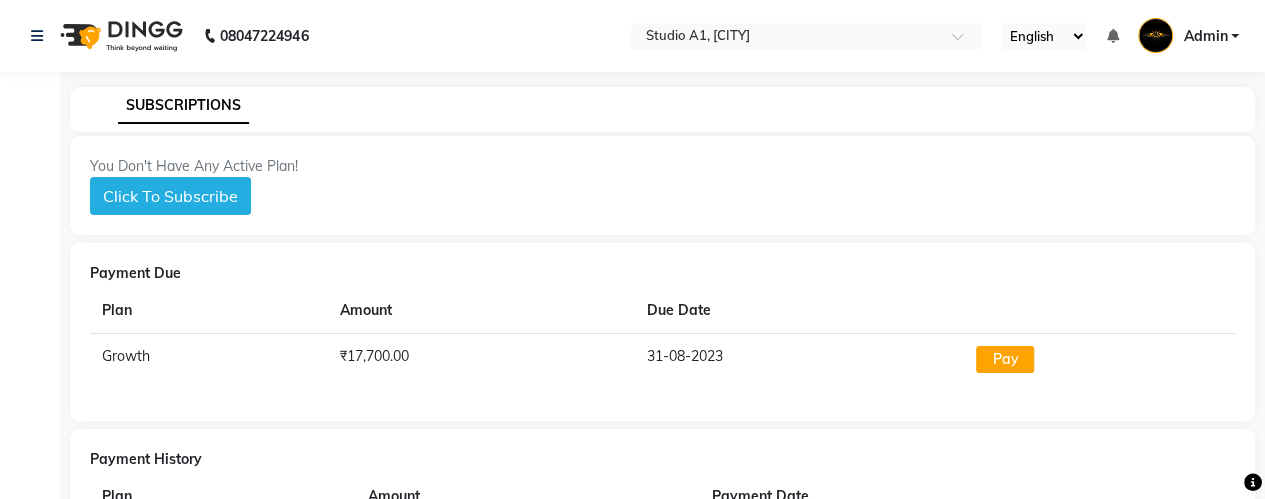 click on "Admin" at bounding box center (1188, 36) 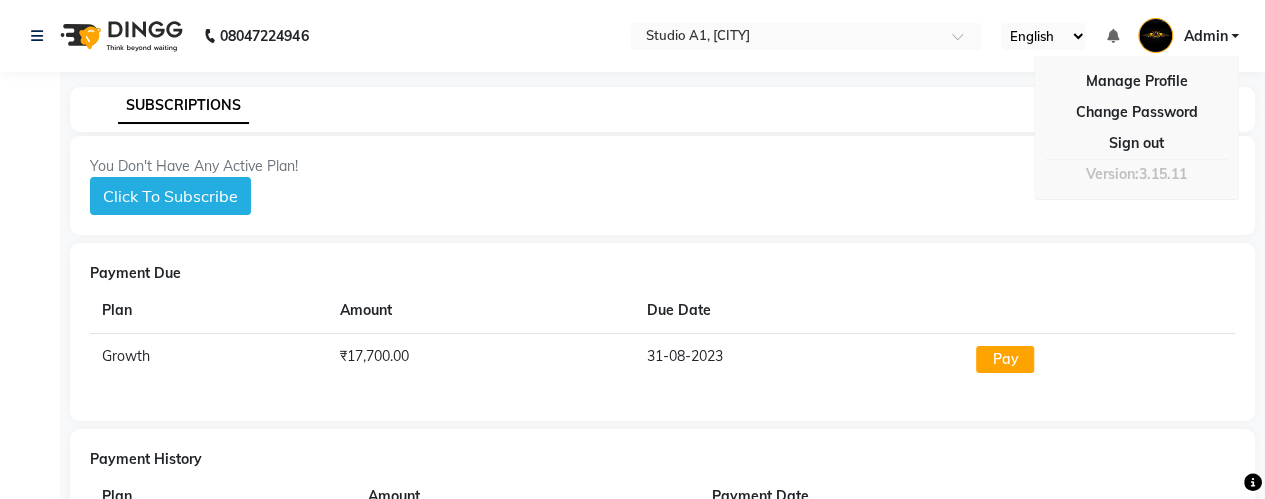 click on "Admin" at bounding box center (1188, 36) 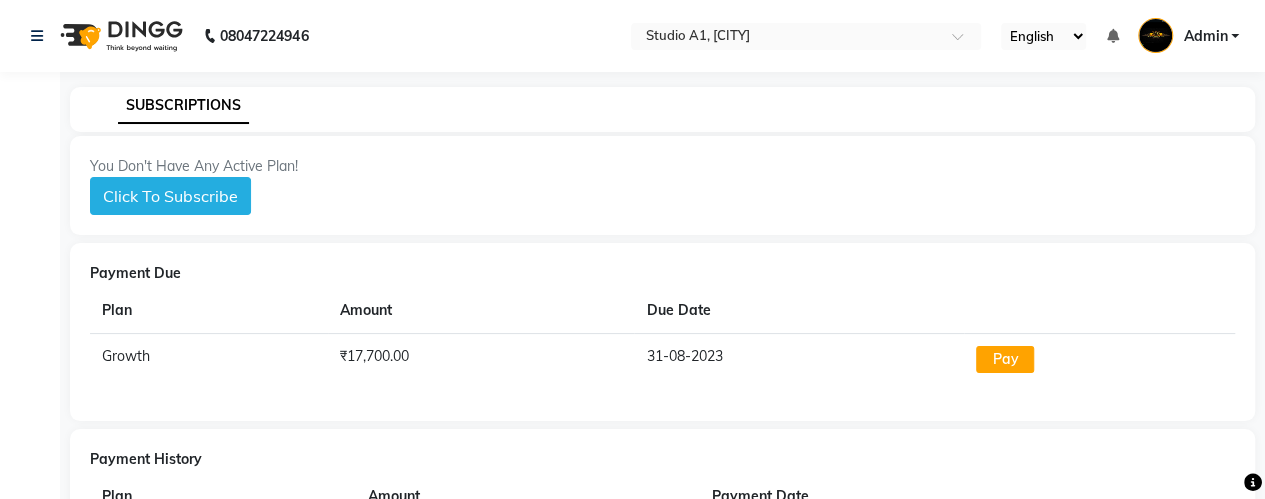 click on "Admin" at bounding box center [1188, 36] 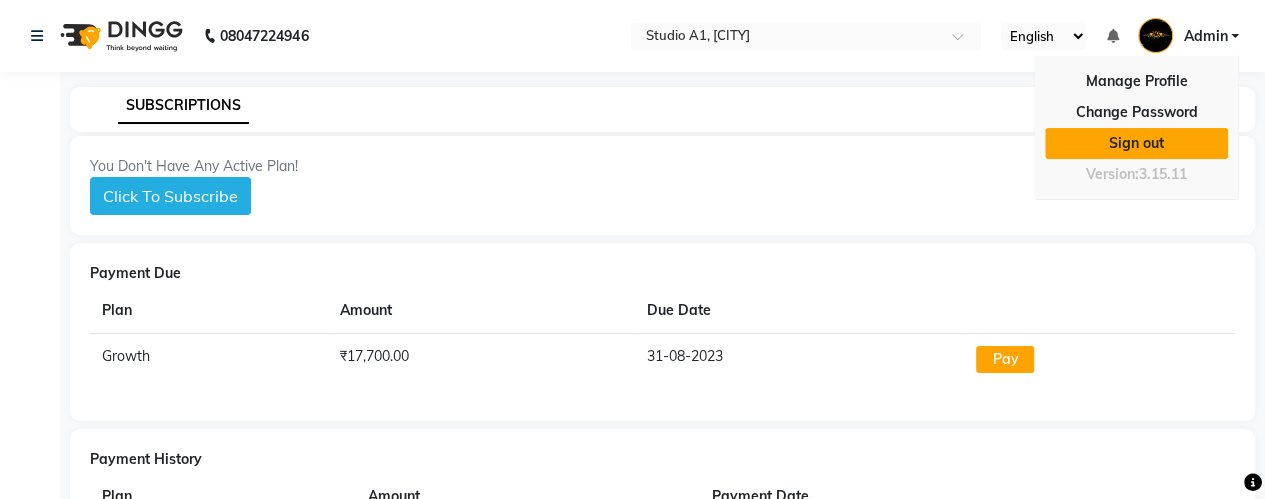 click on "Sign out" at bounding box center [1136, 143] 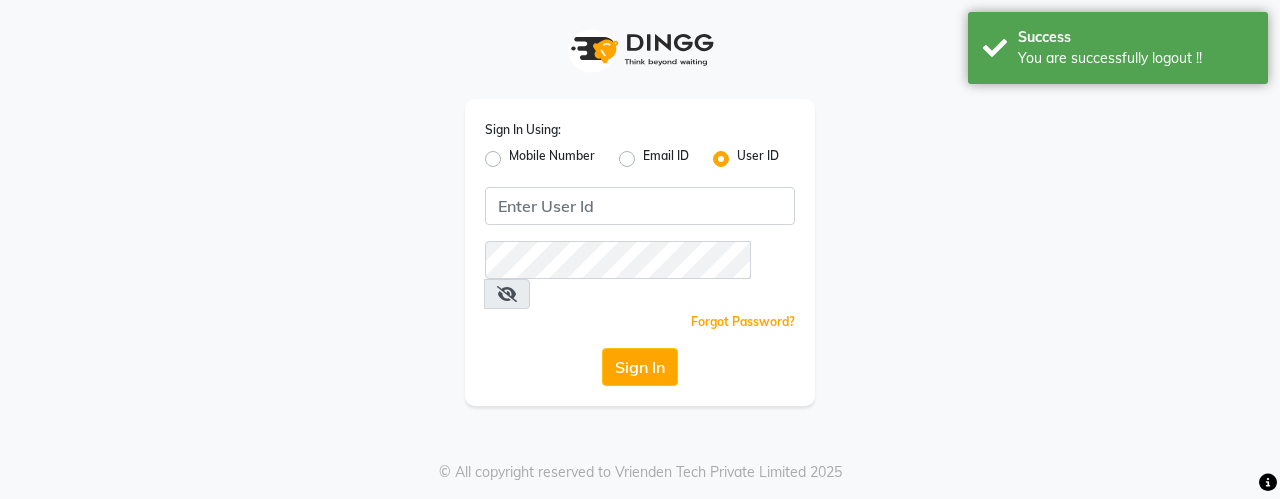 click on "Mobile Number" 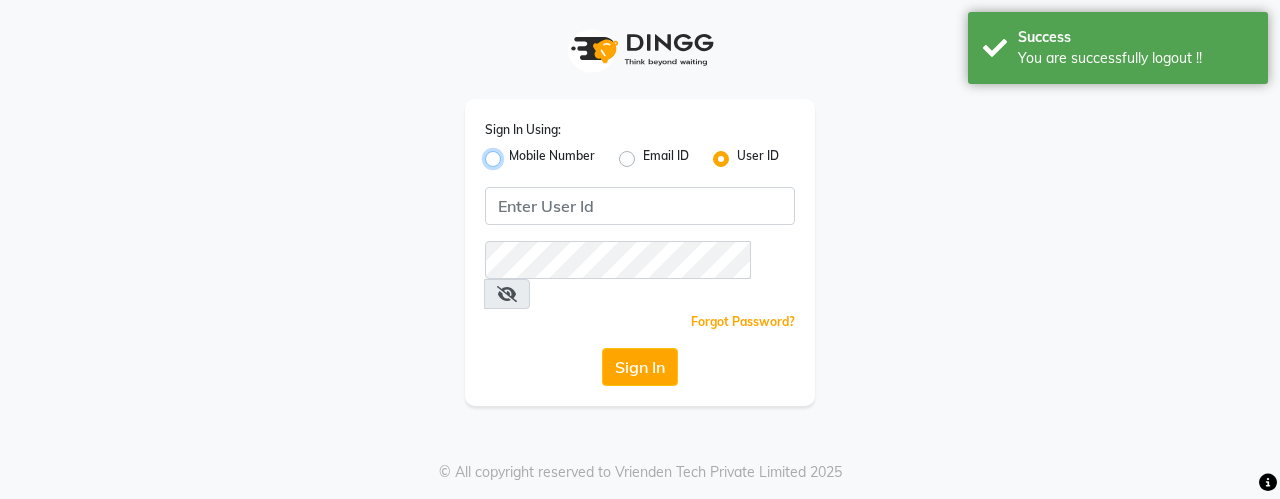 click on "Mobile Number" at bounding box center (515, 153) 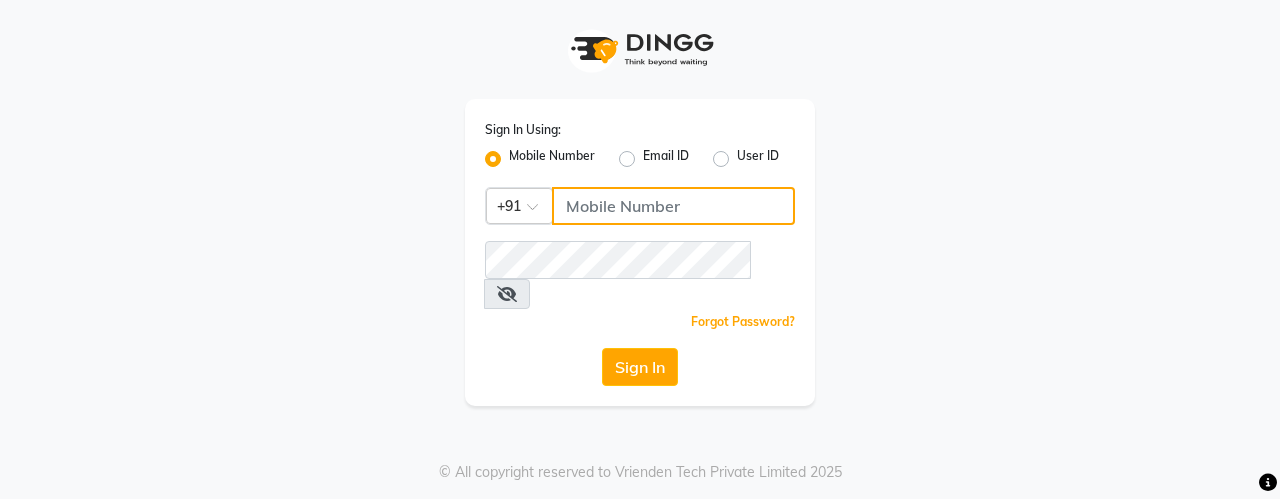 click 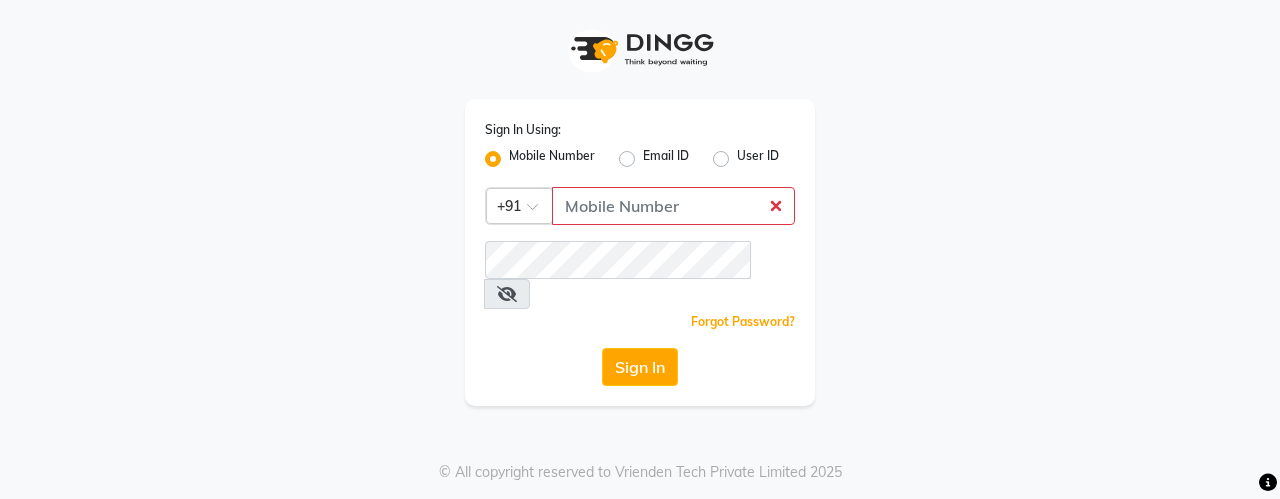 click on "User ID" 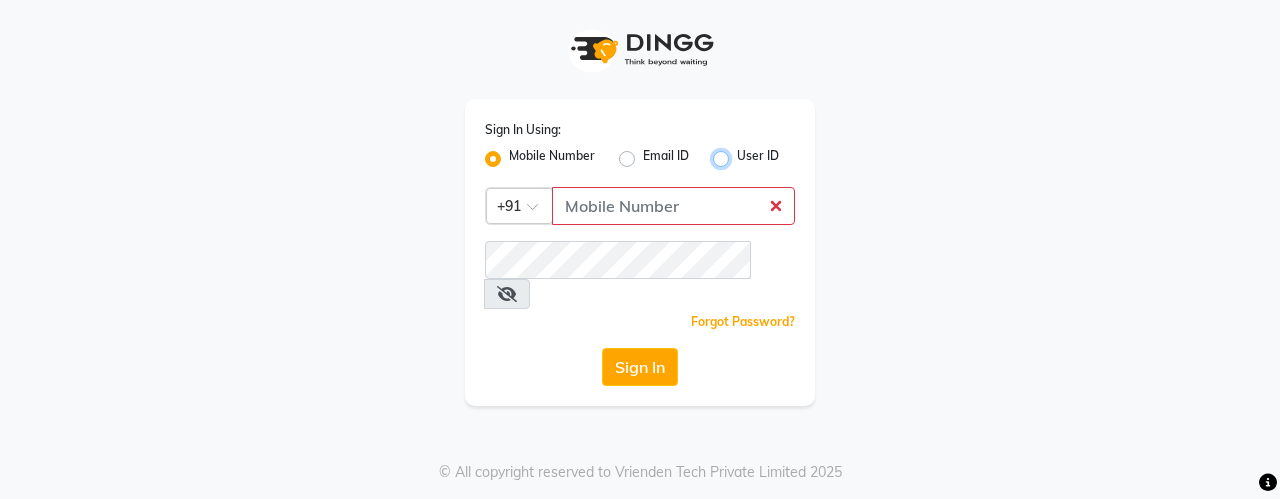 click on "User ID" at bounding box center [743, 153] 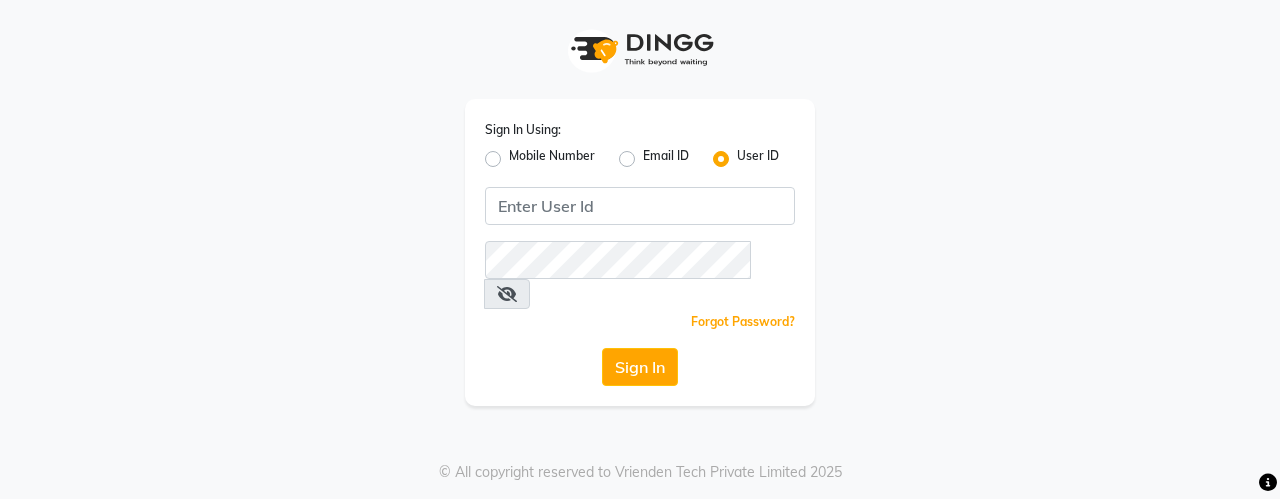 click on "Mobile Number" 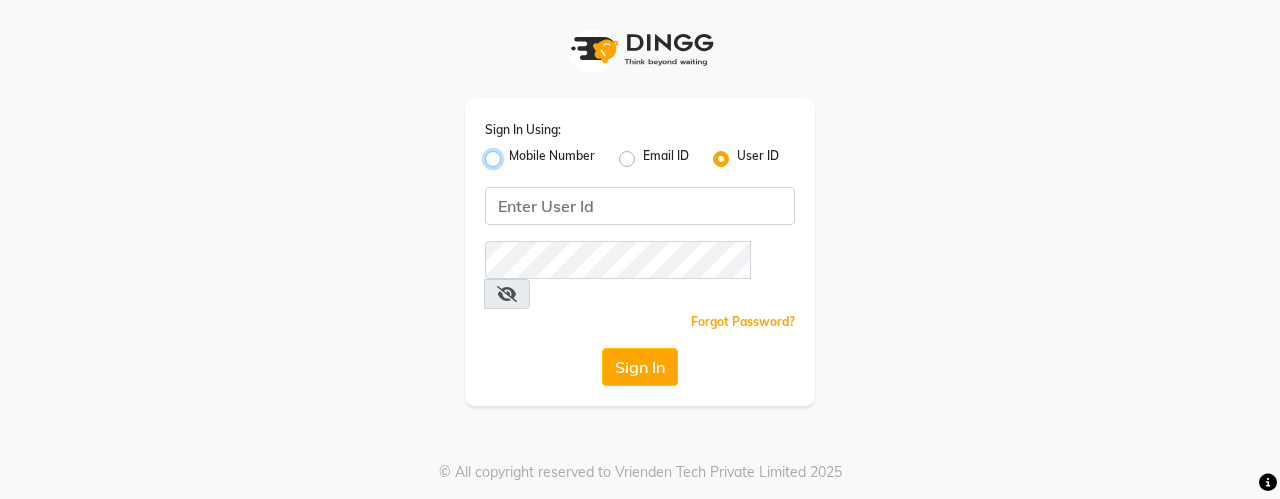 click on "Mobile Number" at bounding box center [515, 153] 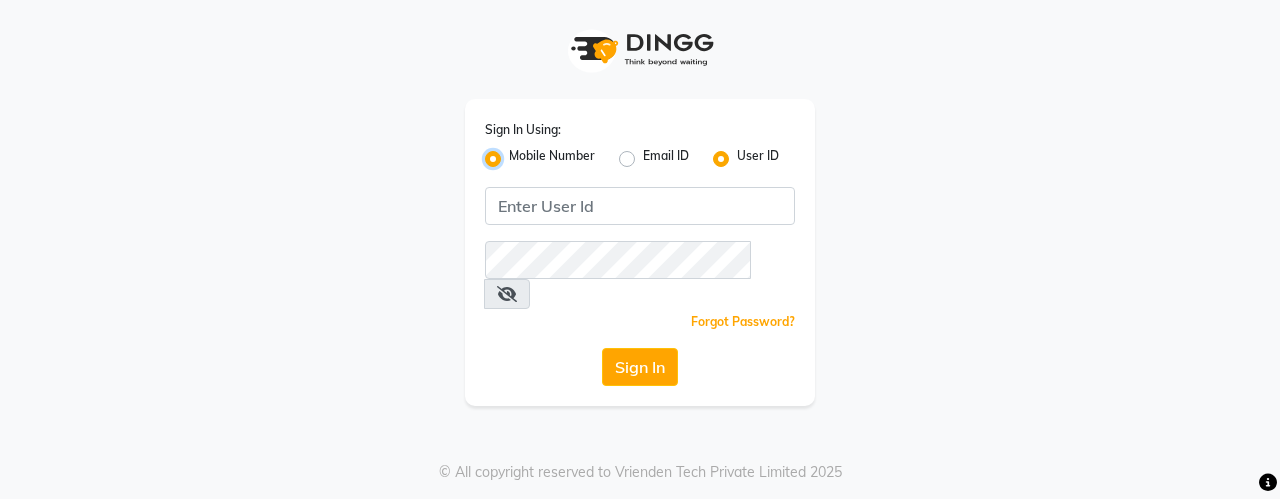 radio on "false" 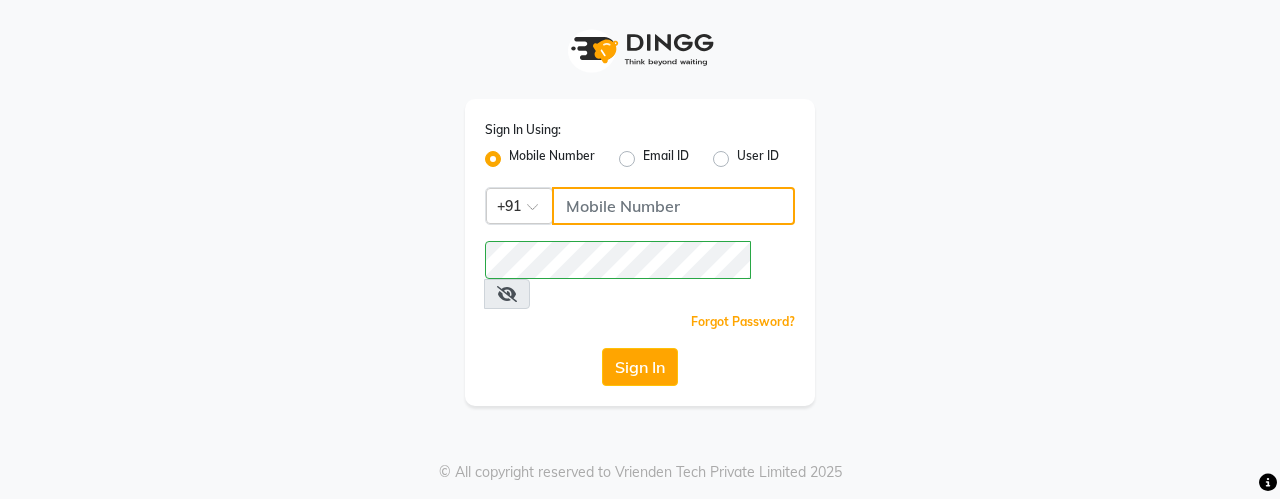 click 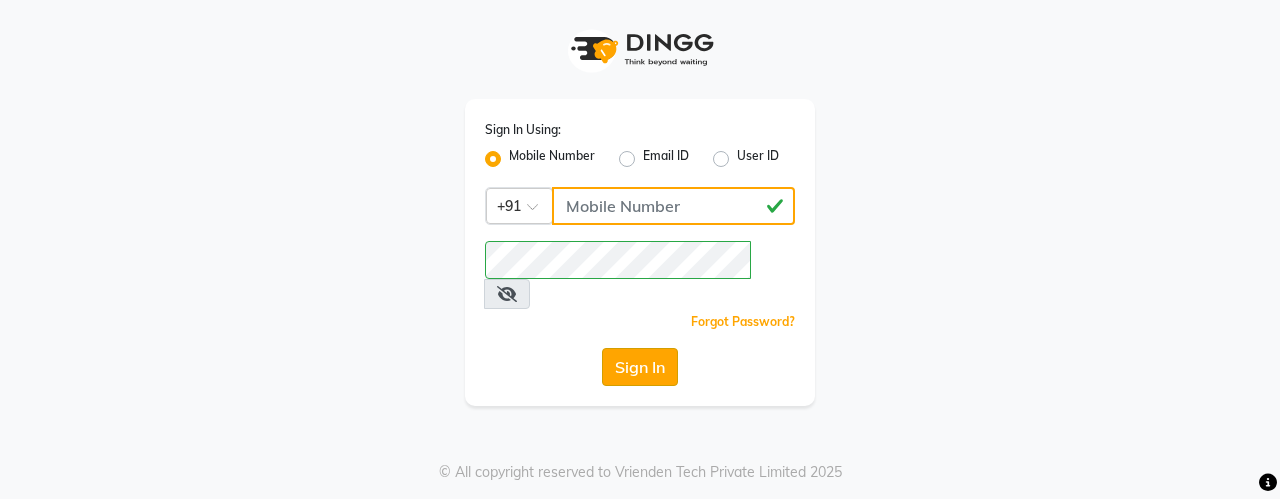 type on "7700884999" 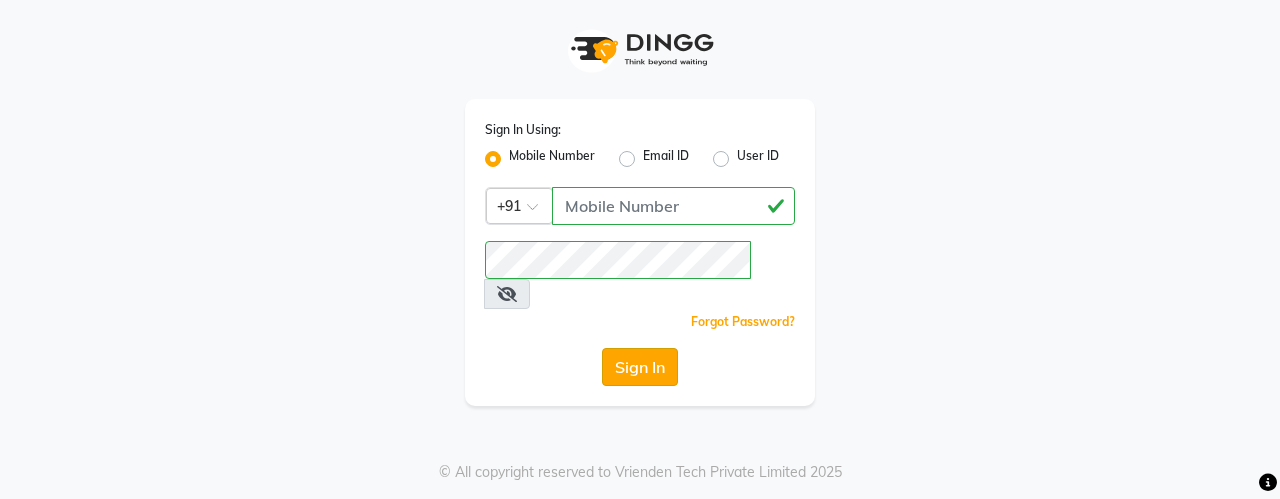 click on "Sign In" 